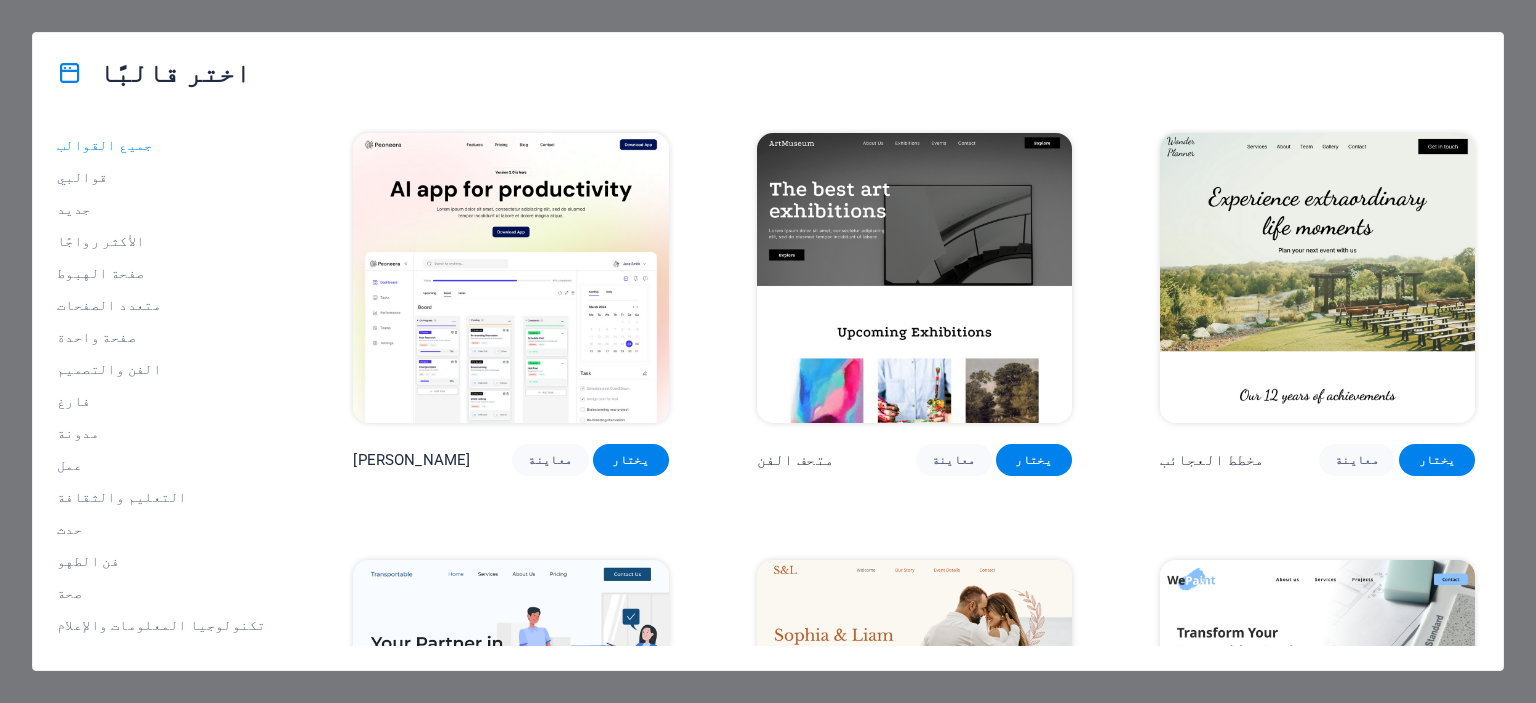 scroll, scrollTop: 0, scrollLeft: 0, axis: both 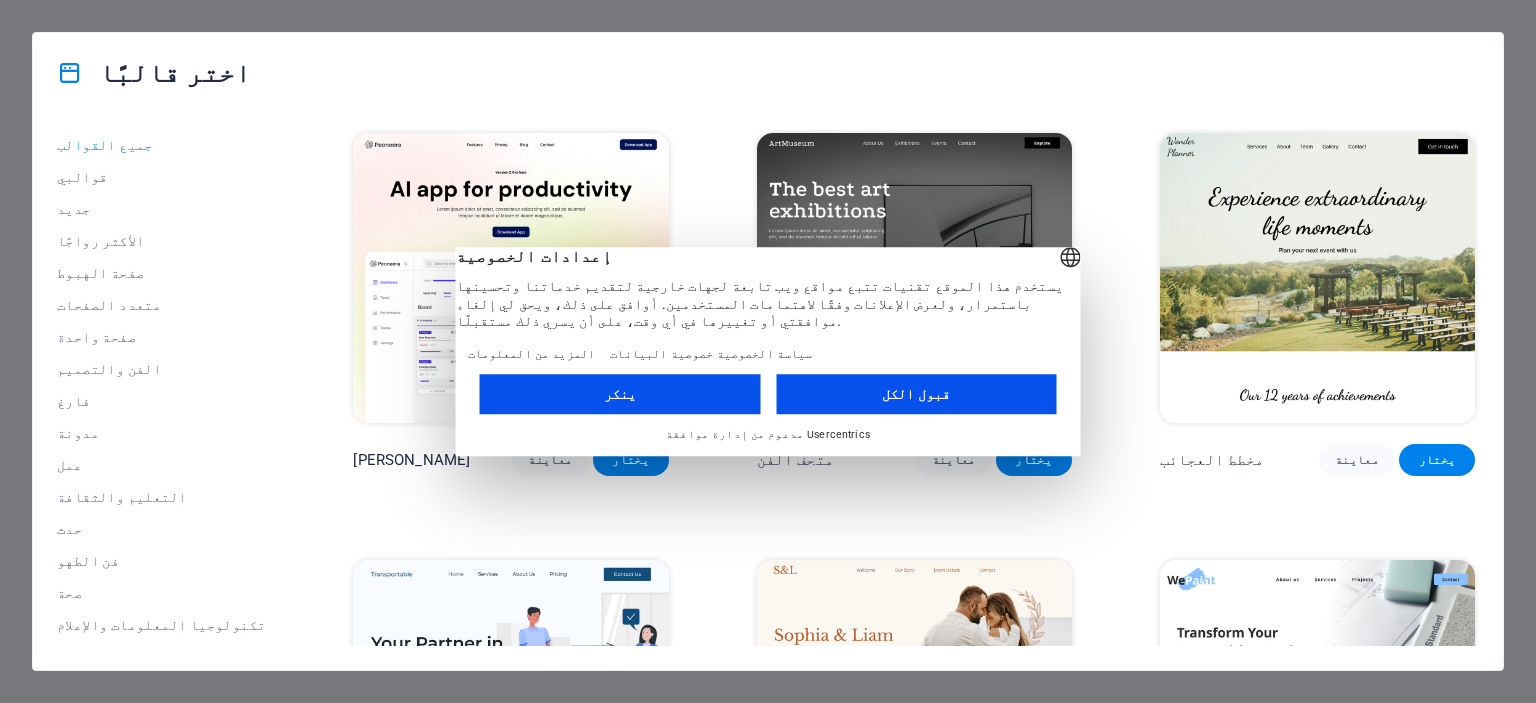 click on "قبول الكل" at bounding box center (916, 394) 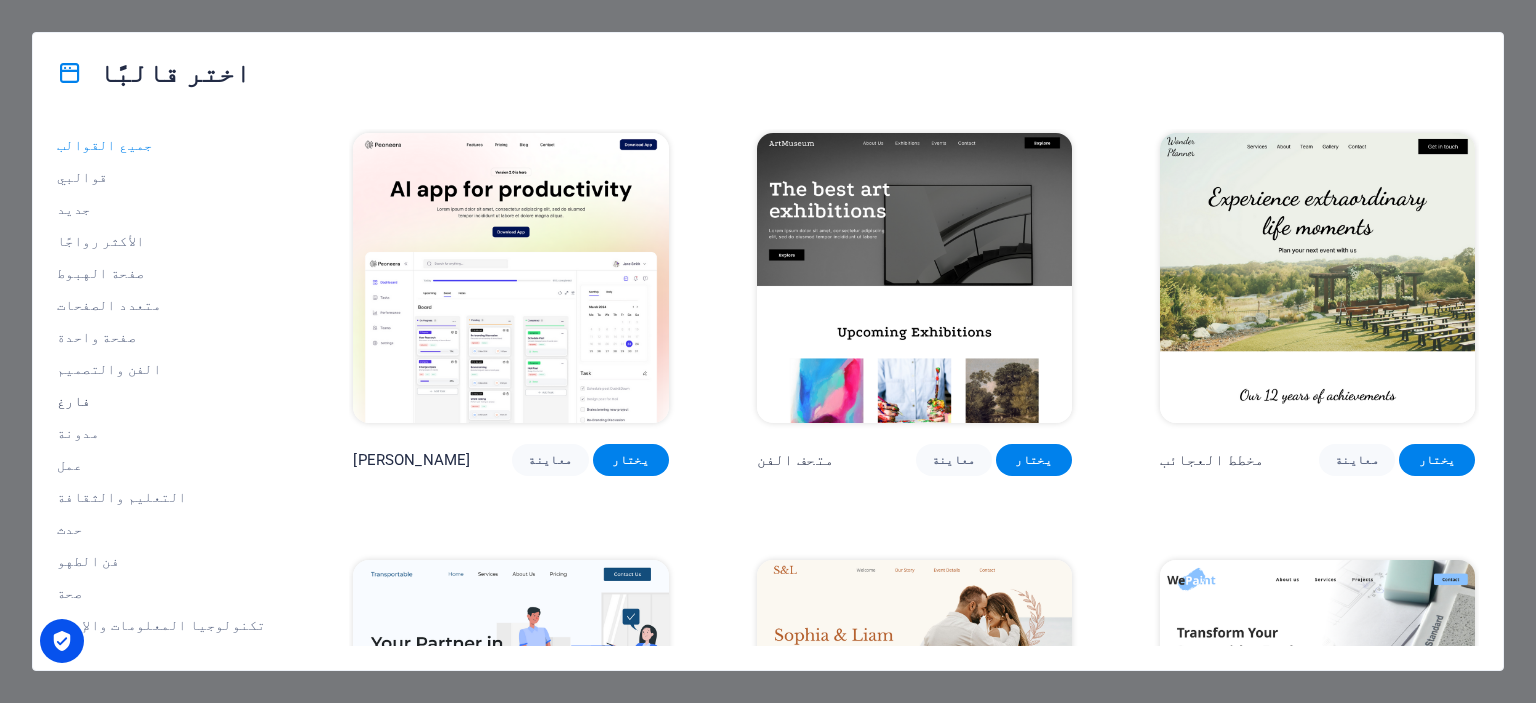 scroll, scrollTop: 282, scrollLeft: 0, axis: vertical 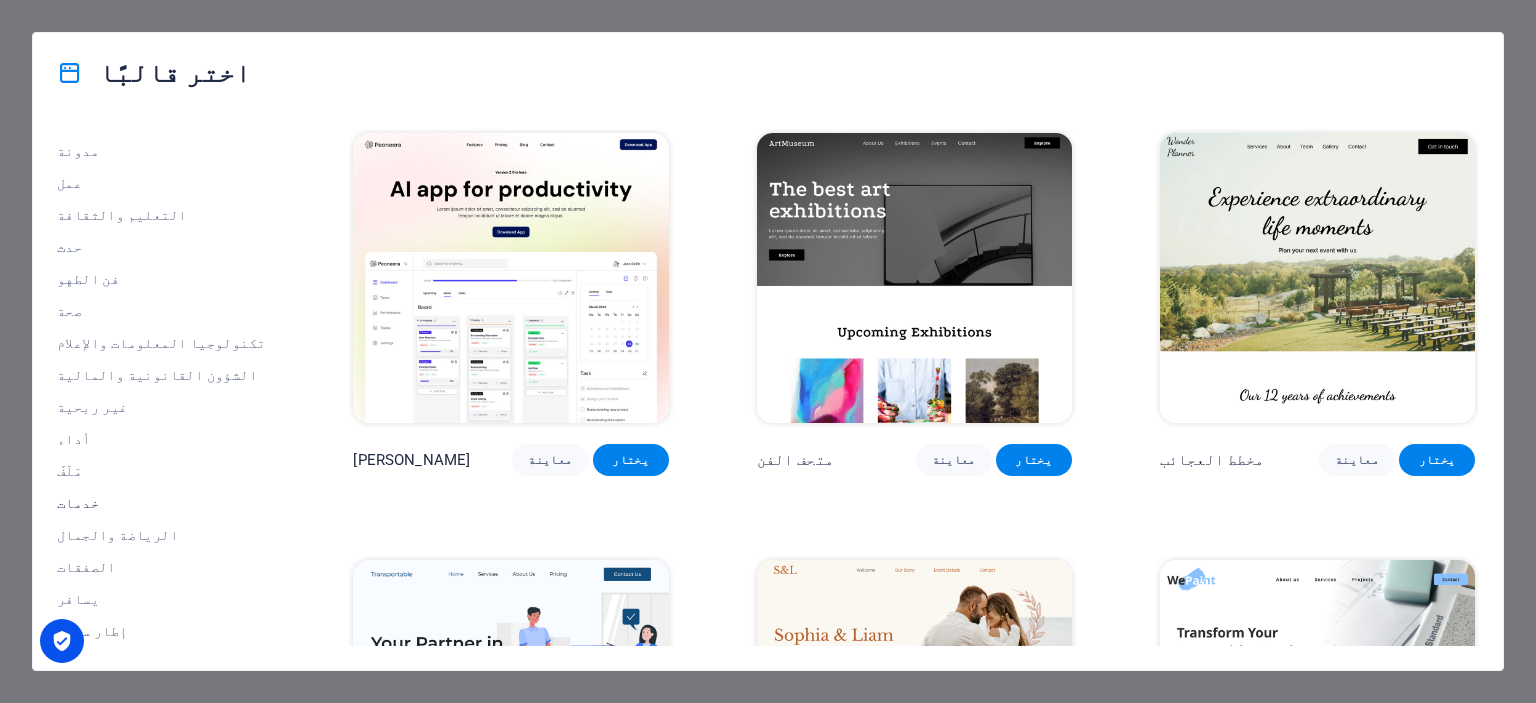 click on "خدمات" at bounding box center [161, 503] 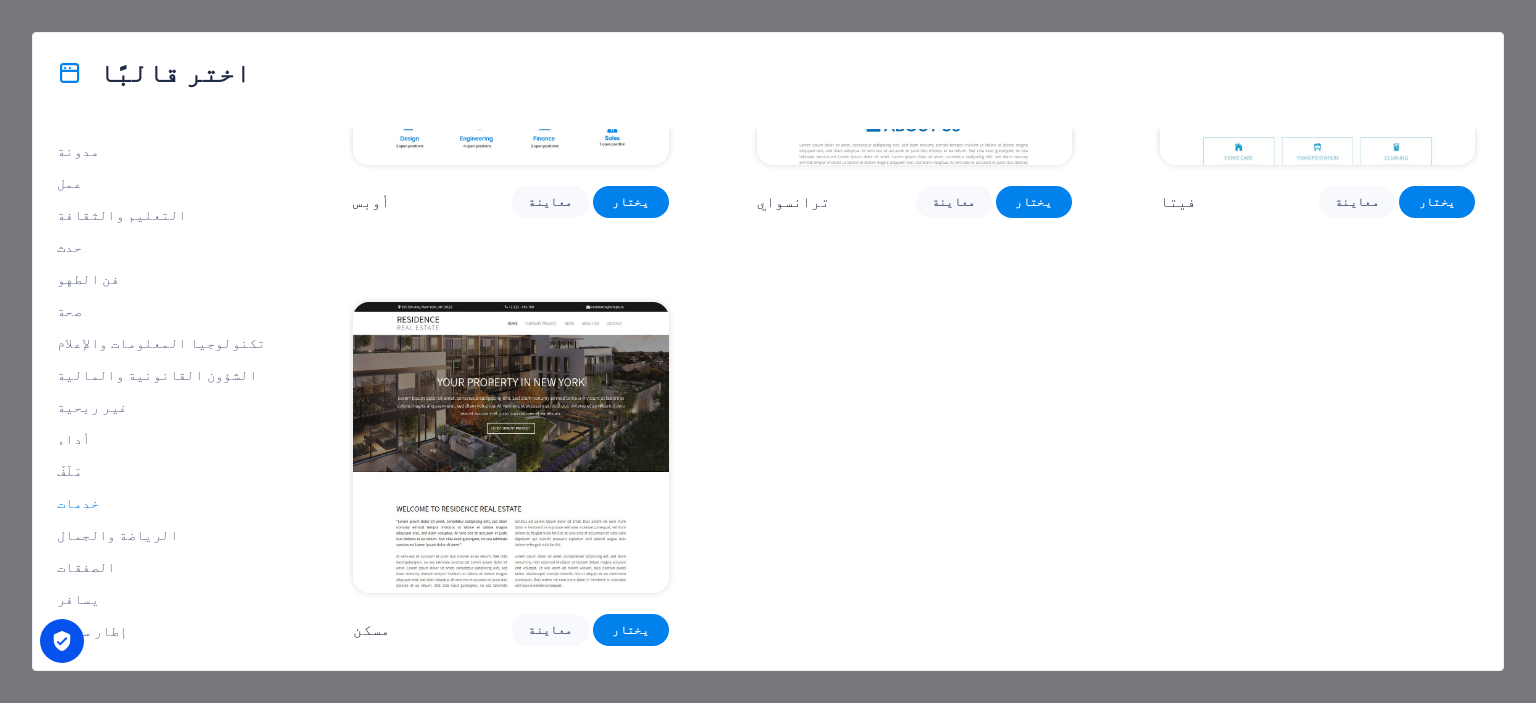 scroll, scrollTop: 2500, scrollLeft: 0, axis: vertical 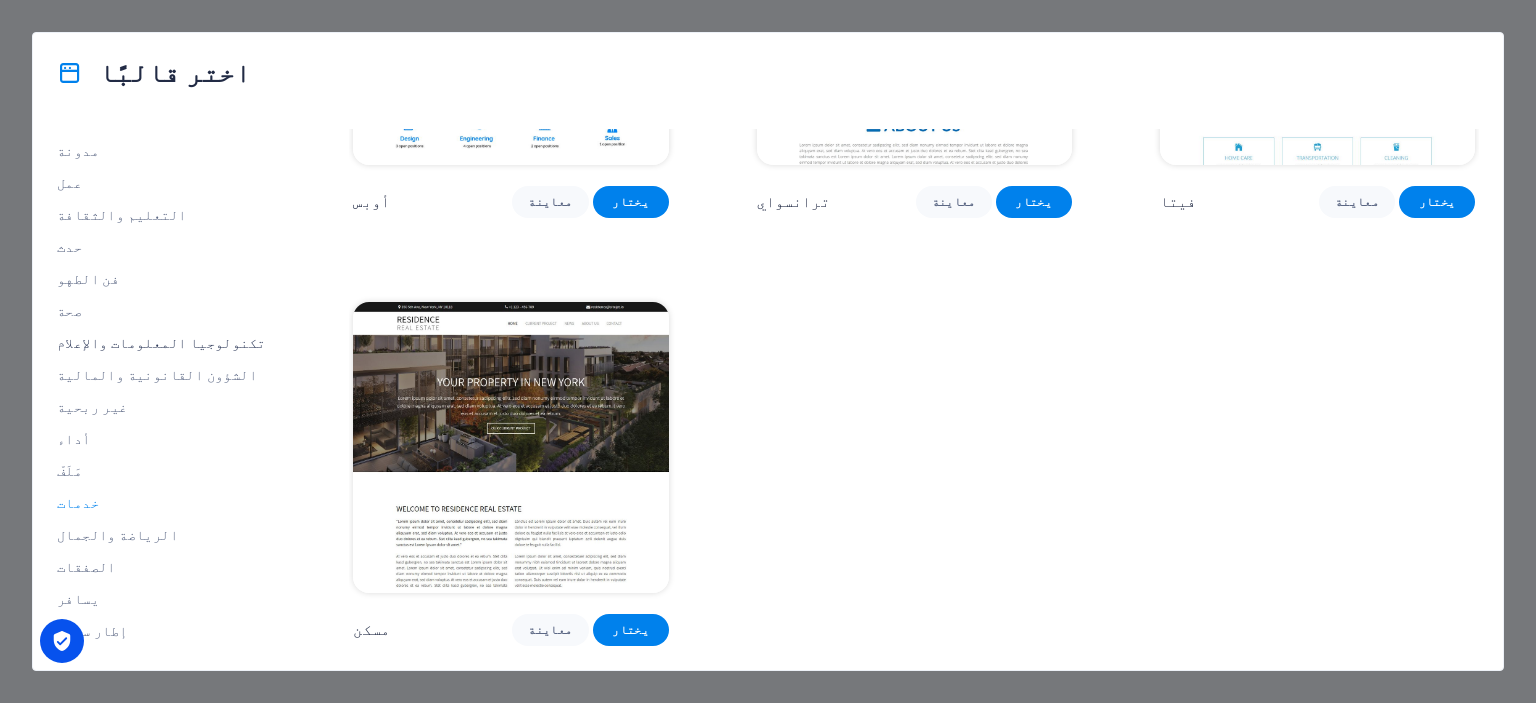 click on "تكنولوجيا المعلومات والإعلام" at bounding box center [161, 343] 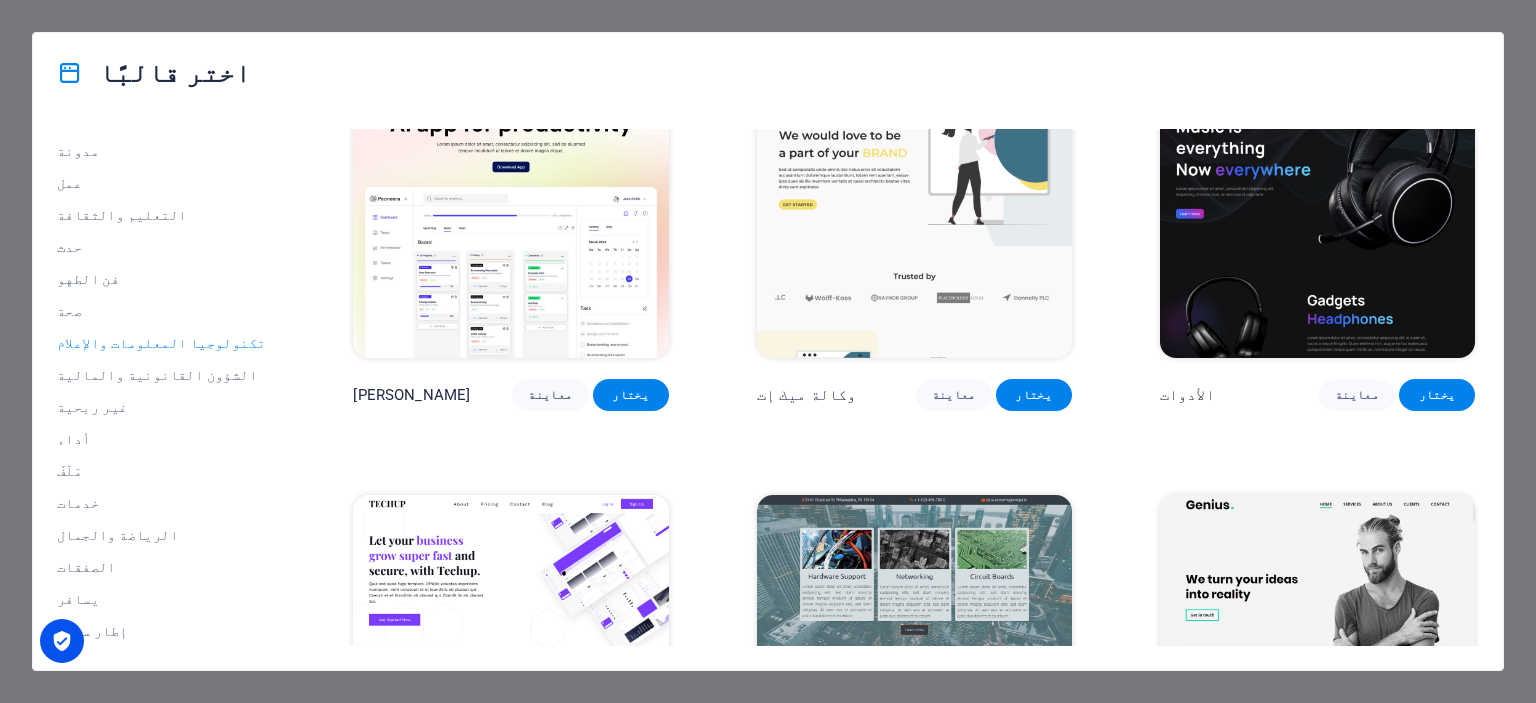 scroll, scrollTop: 0, scrollLeft: 0, axis: both 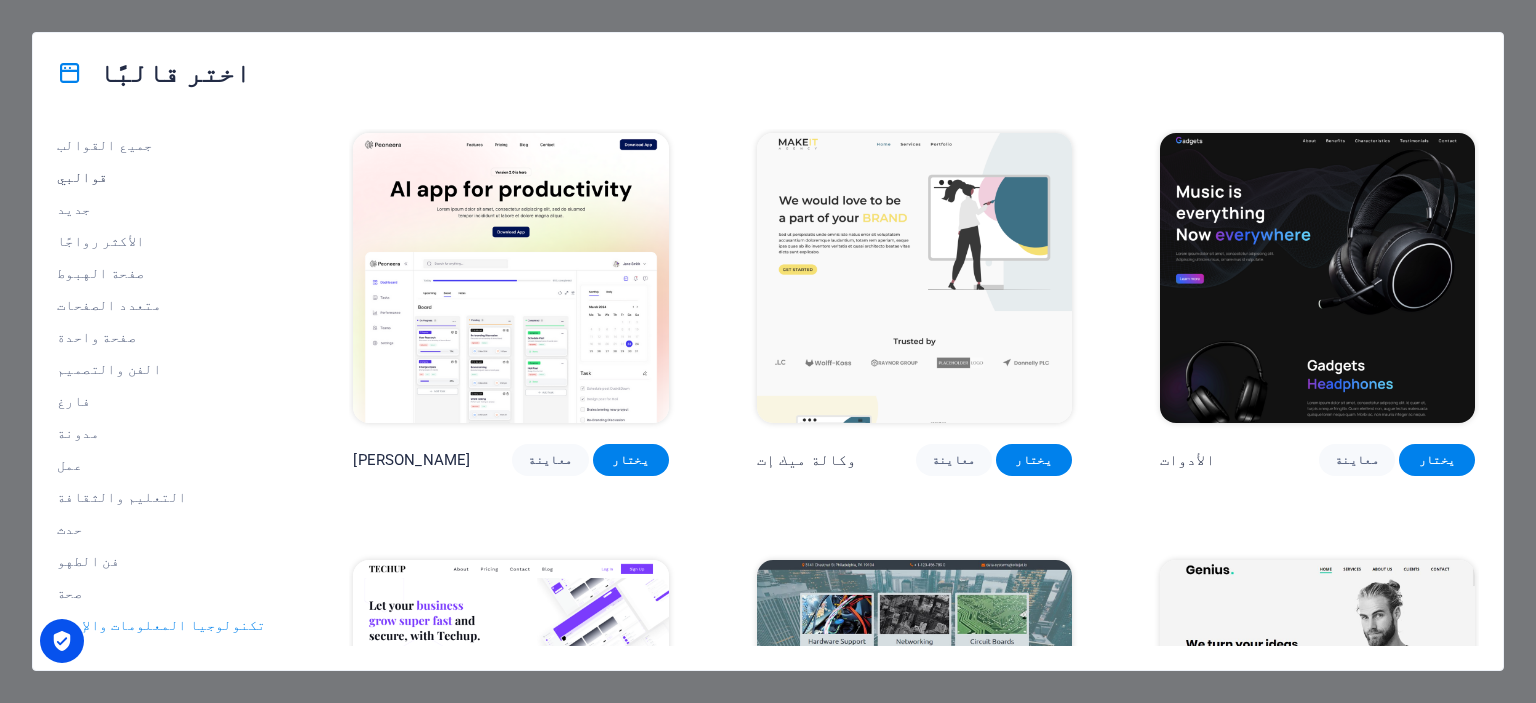 click on "قوالبي" at bounding box center (82, 177) 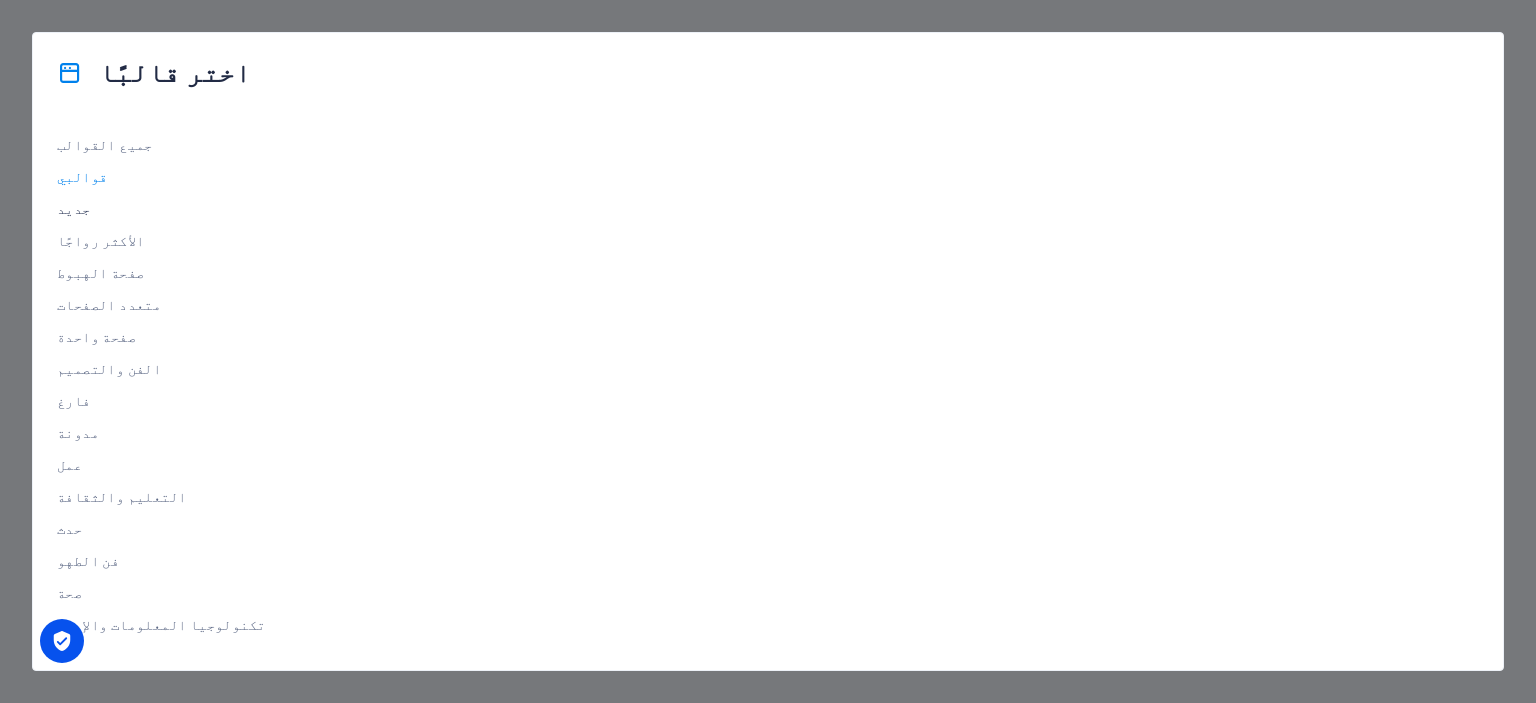 click on "جديد" at bounding box center (74, 209) 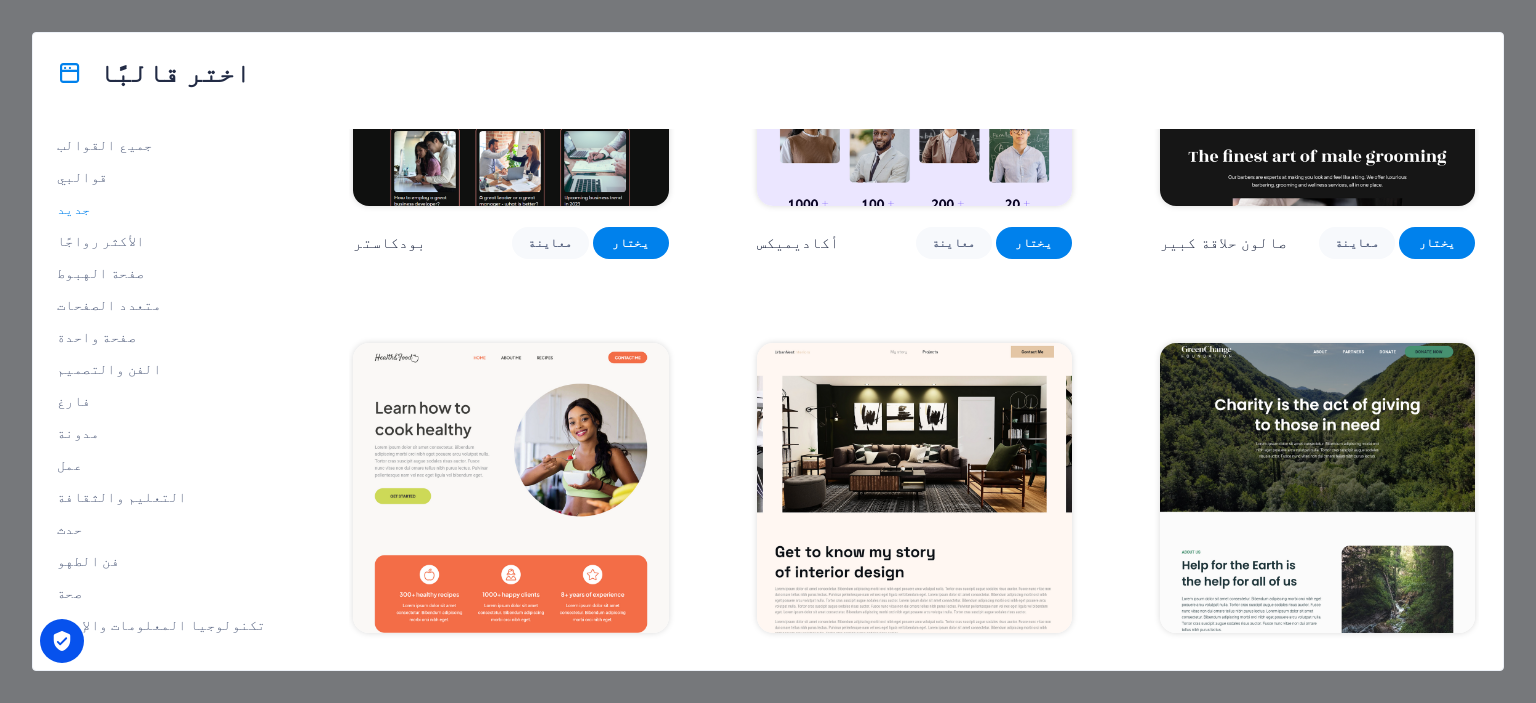 scroll, scrollTop: 2000, scrollLeft: 0, axis: vertical 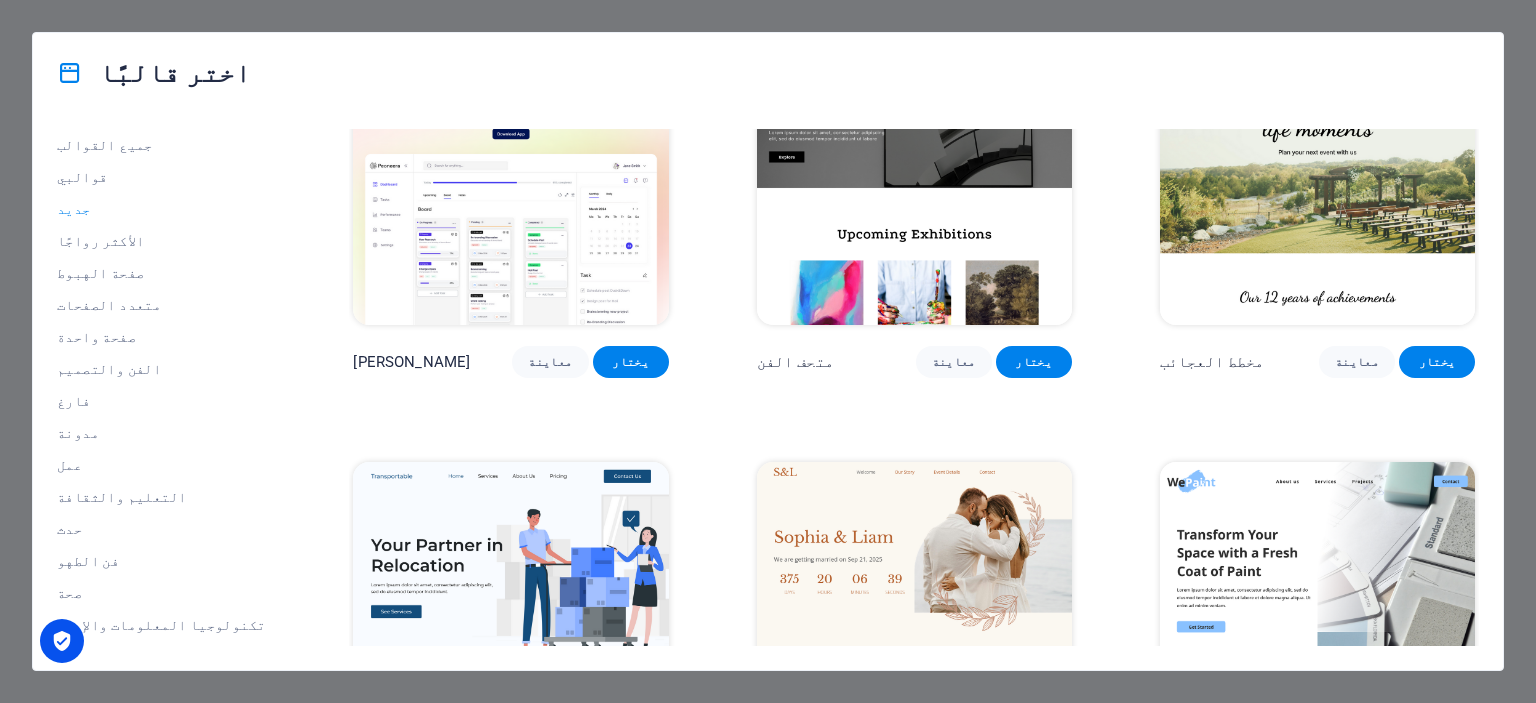 click at bounding box center (914, 180) 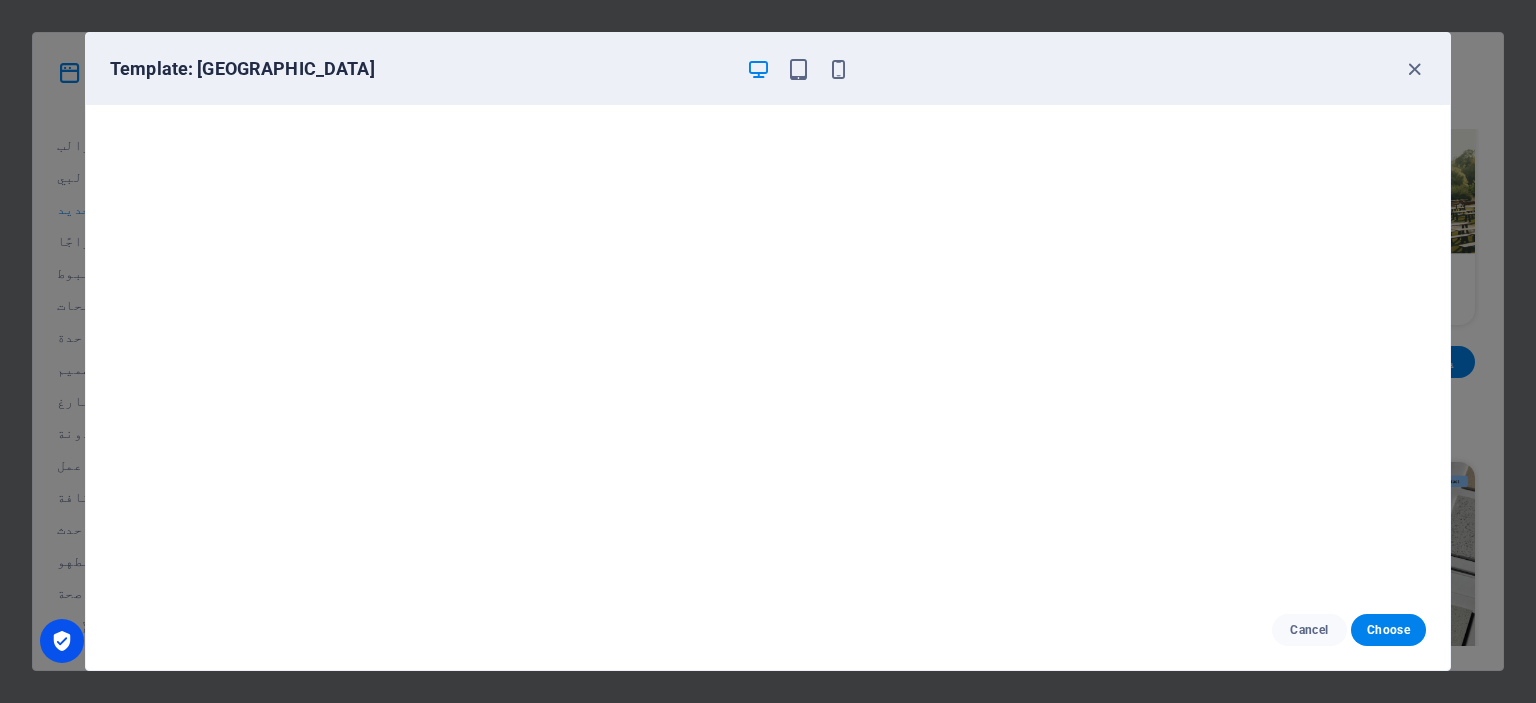 scroll, scrollTop: 5, scrollLeft: 0, axis: vertical 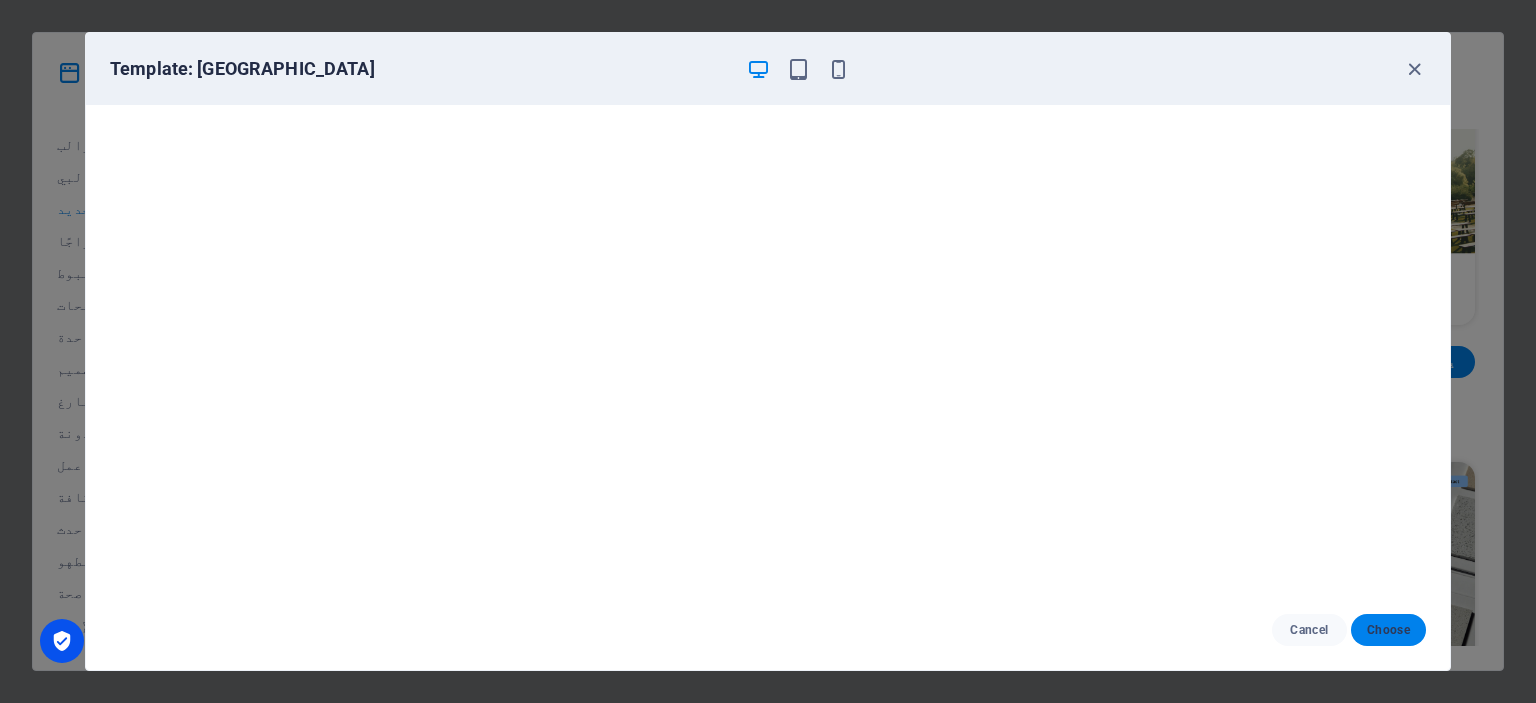 click on "Choose" at bounding box center [1388, 630] 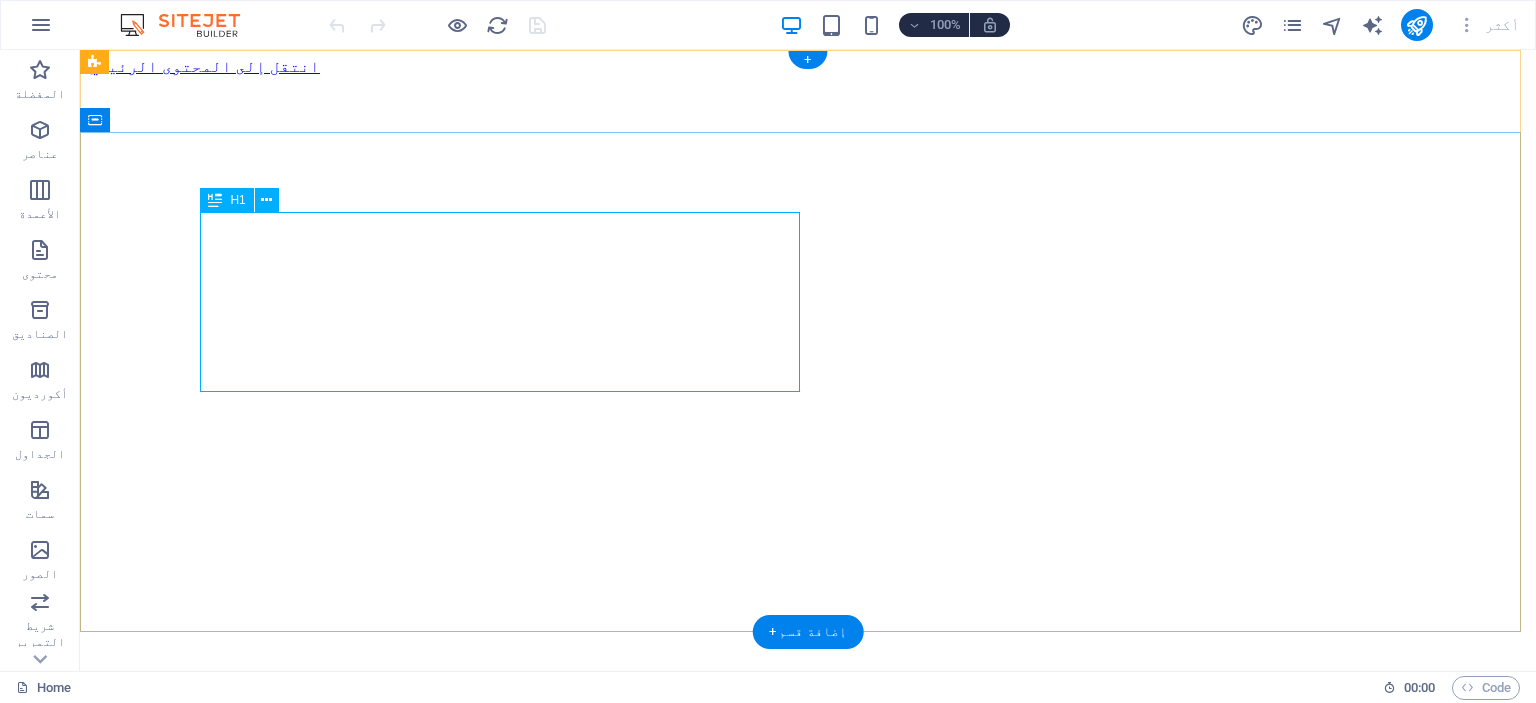 scroll, scrollTop: 0, scrollLeft: 0, axis: both 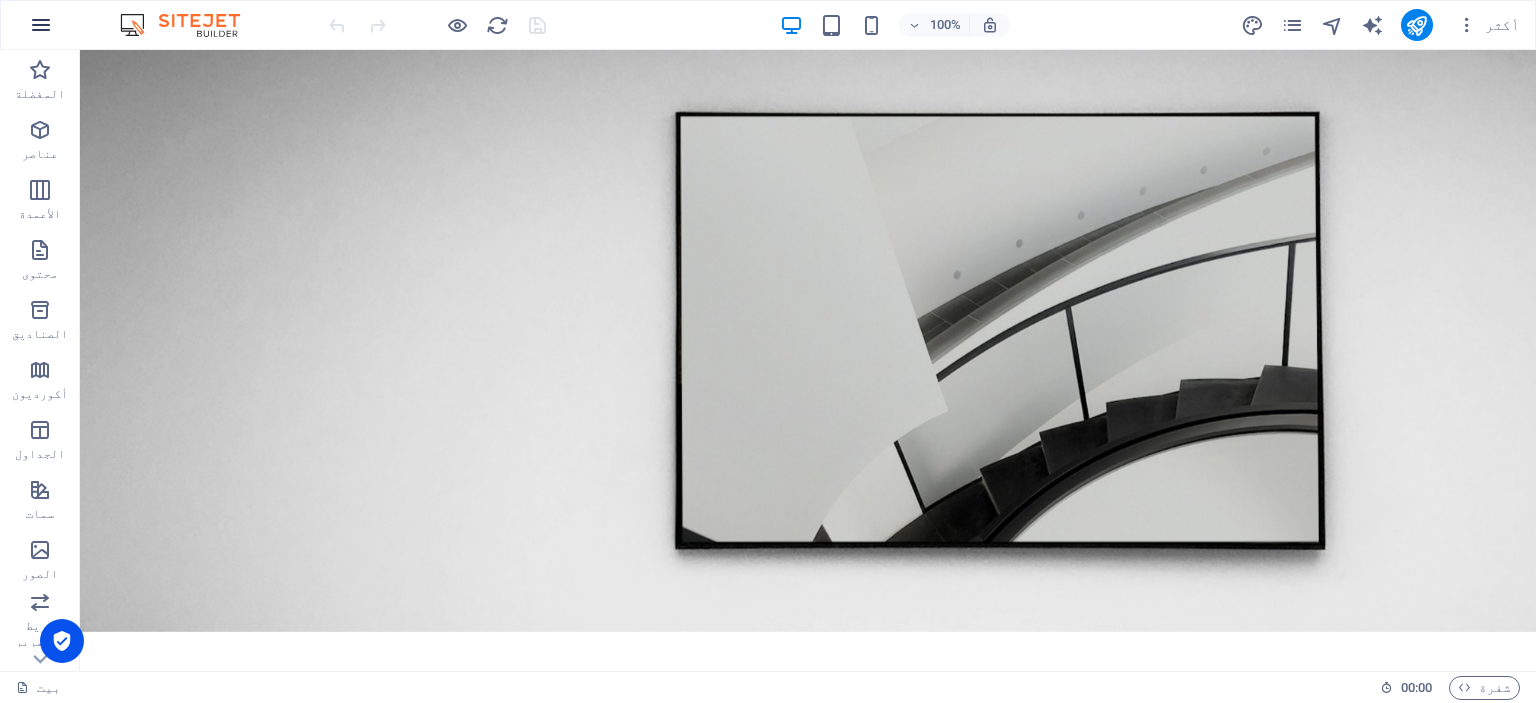 click at bounding box center (41, 25) 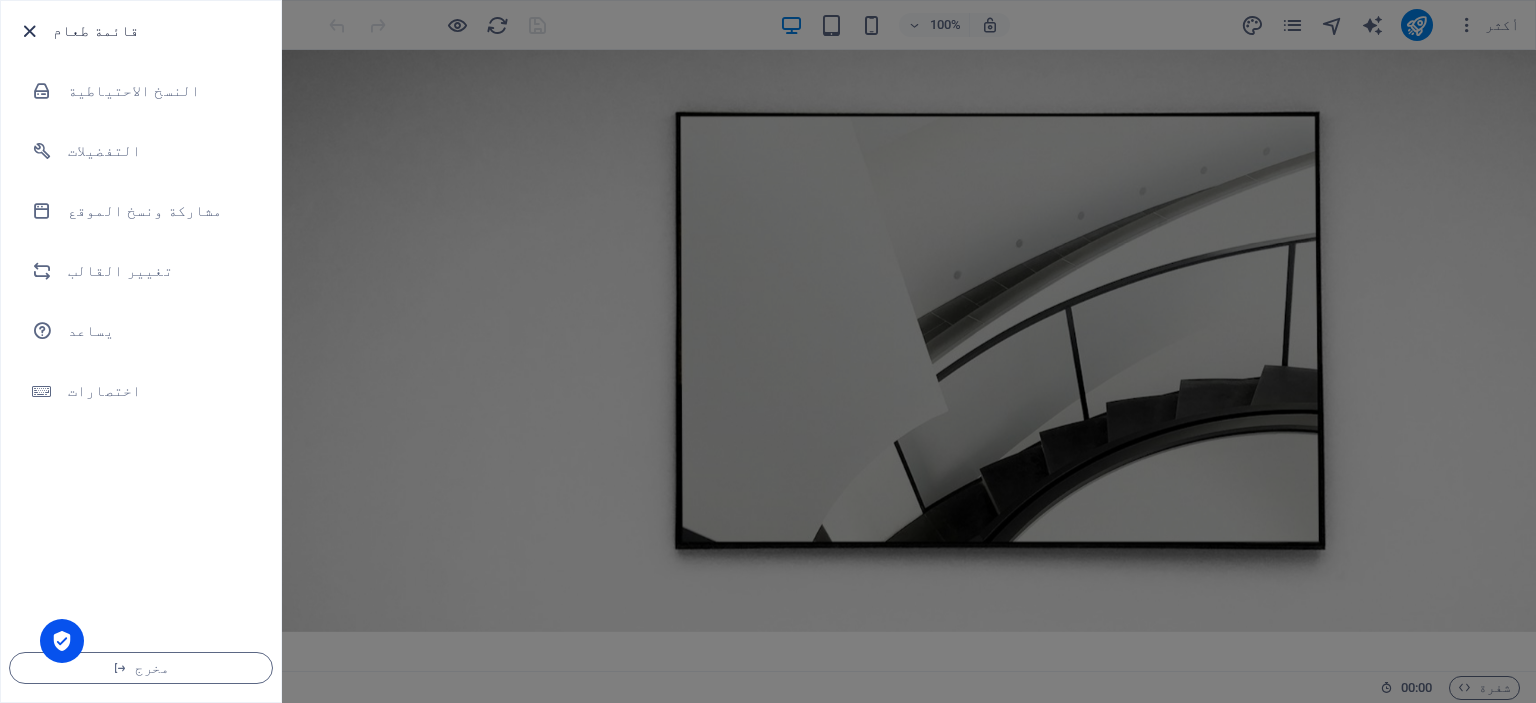 click at bounding box center (29, 31) 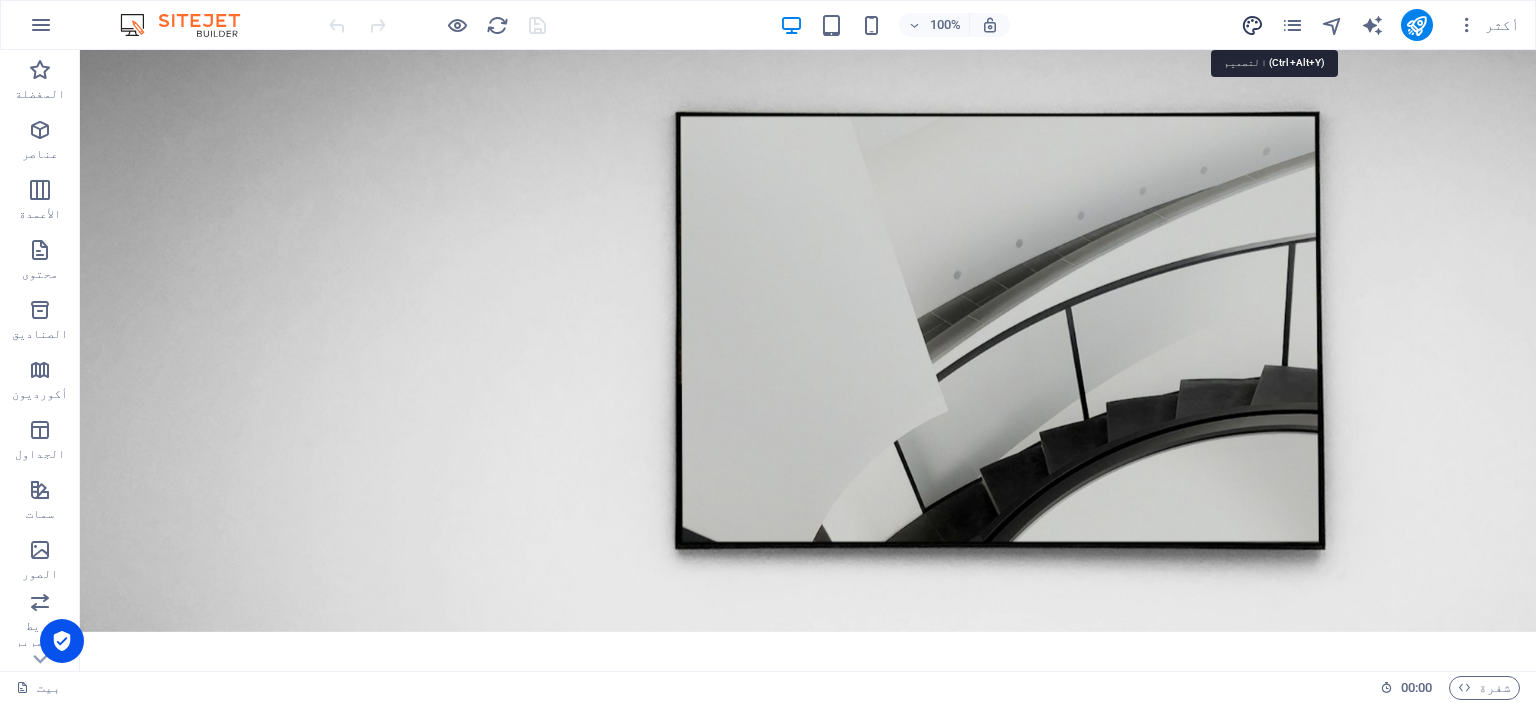 click at bounding box center [1252, 25] 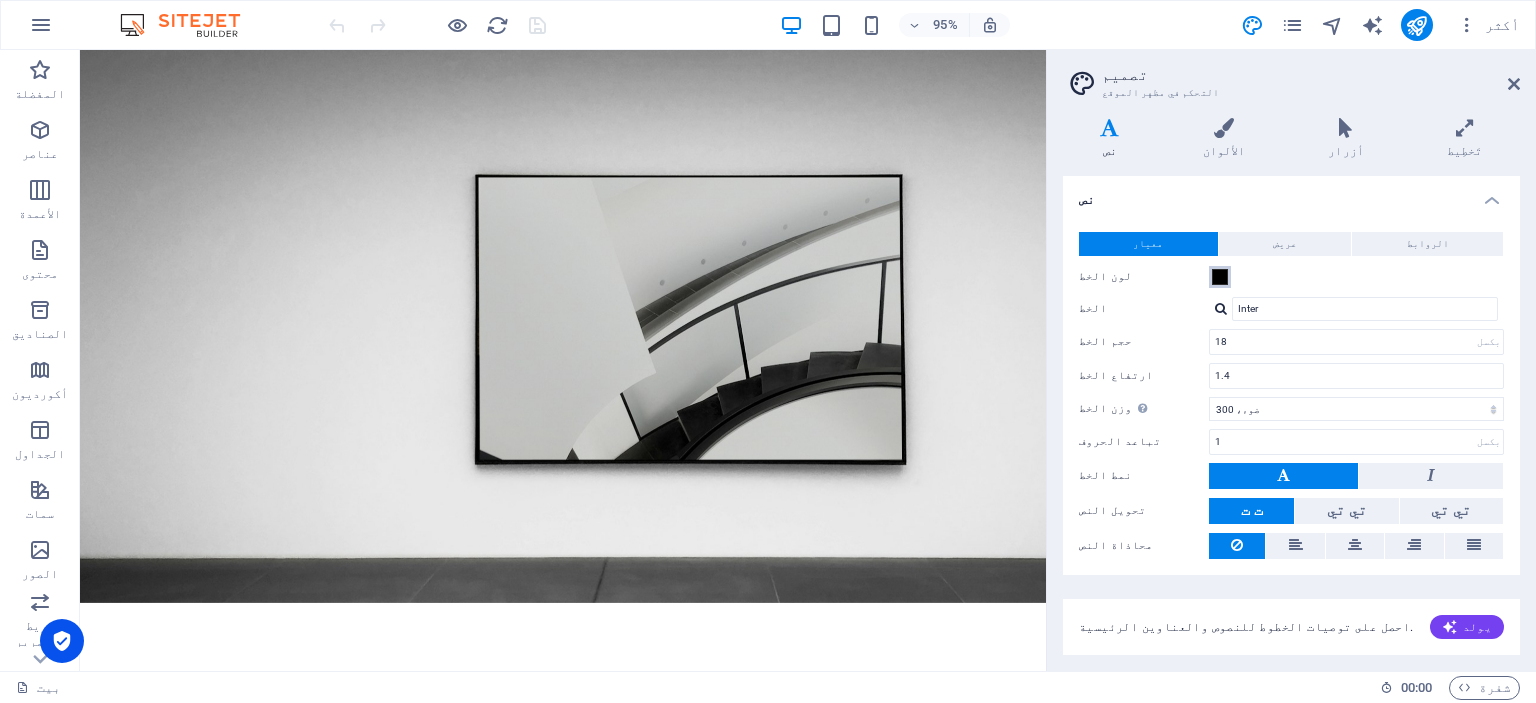 click at bounding box center (1220, 277) 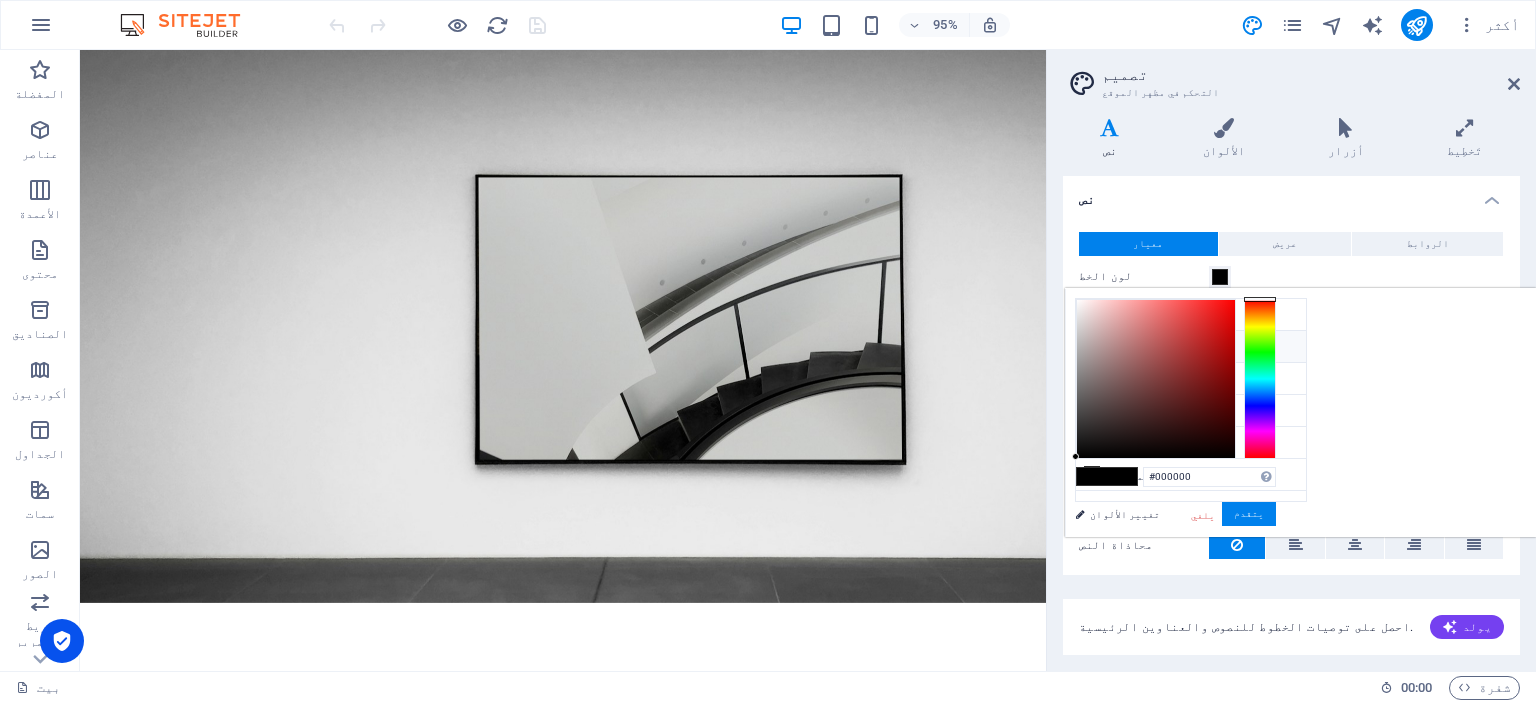 click at bounding box center [1260, 379] 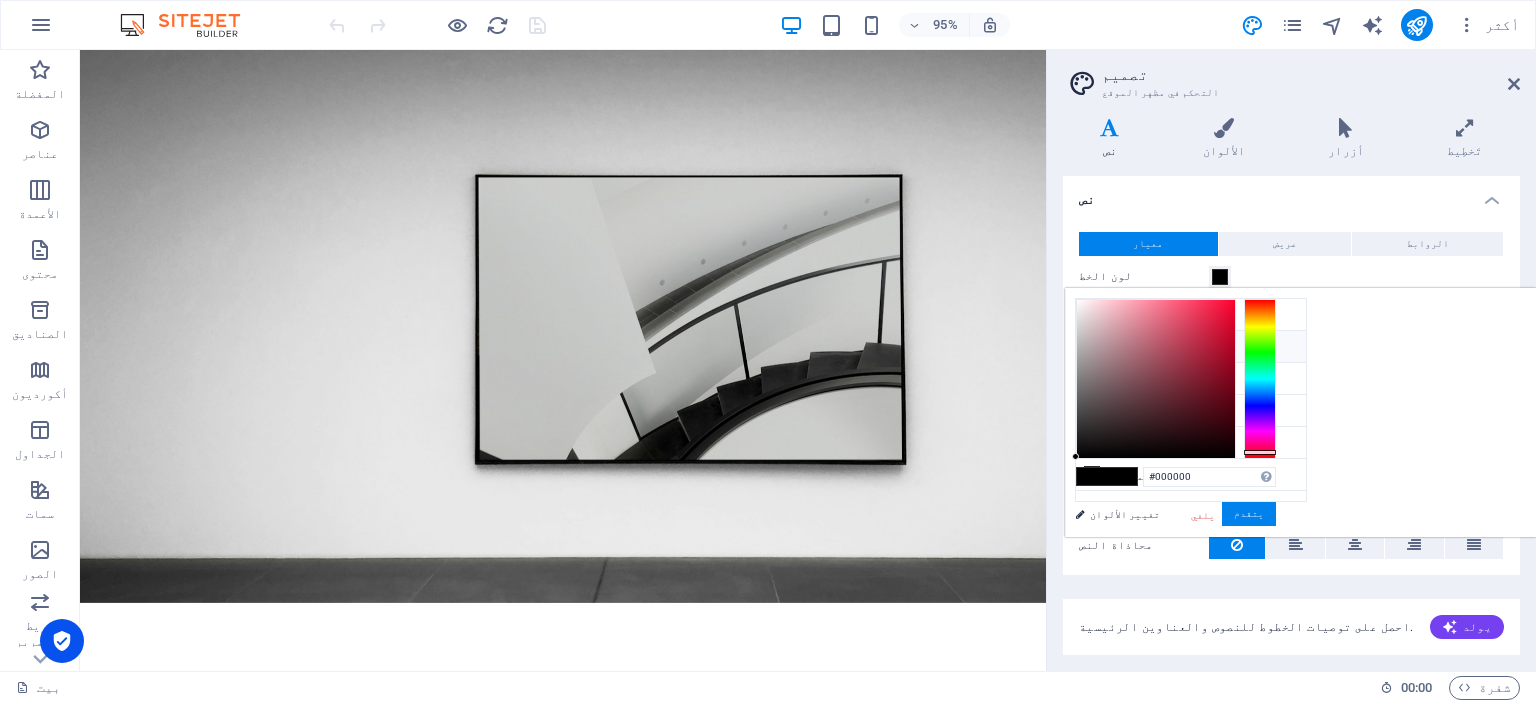 drag, startPoint x: 1517, startPoint y: 325, endPoint x: 1509, endPoint y: 451, distance: 126.253716 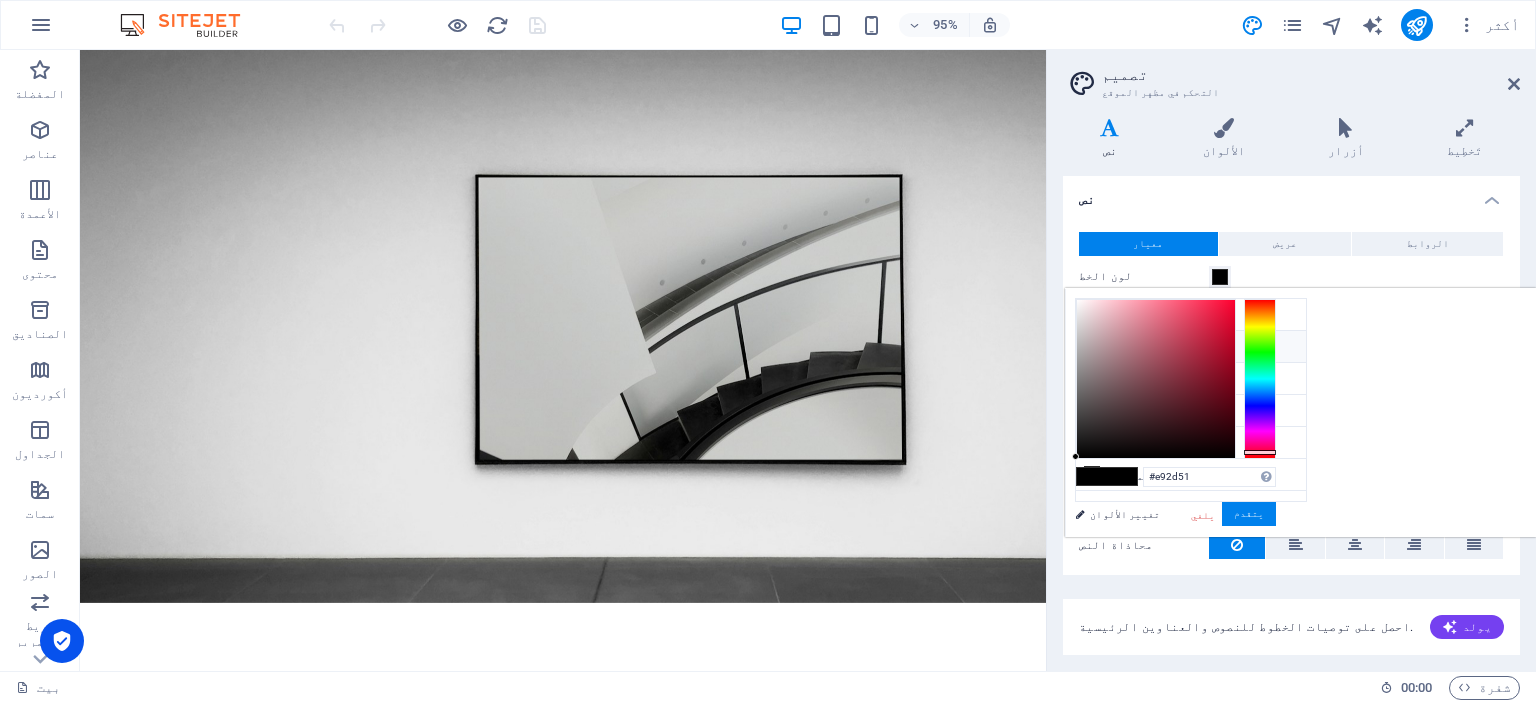 click at bounding box center [1156, 379] 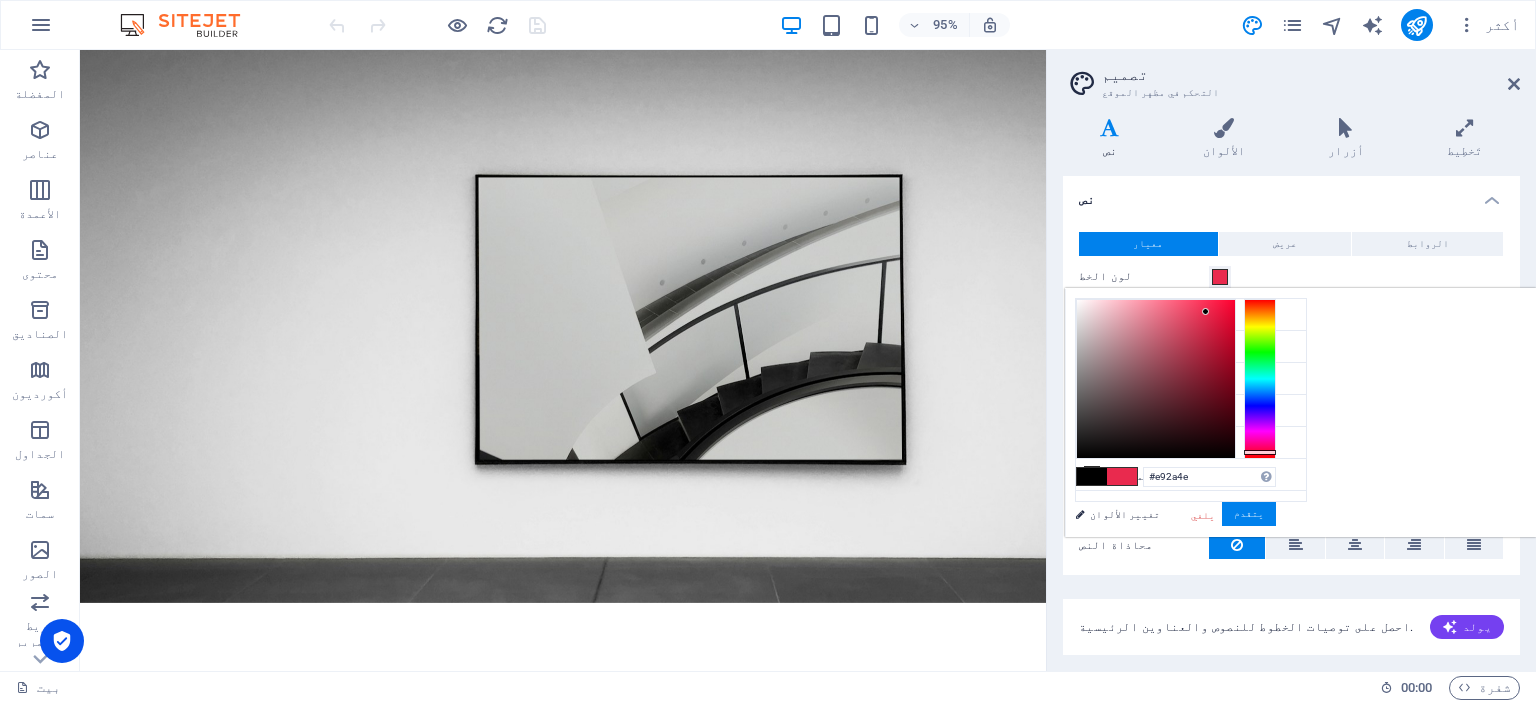 type on "#e8183f" 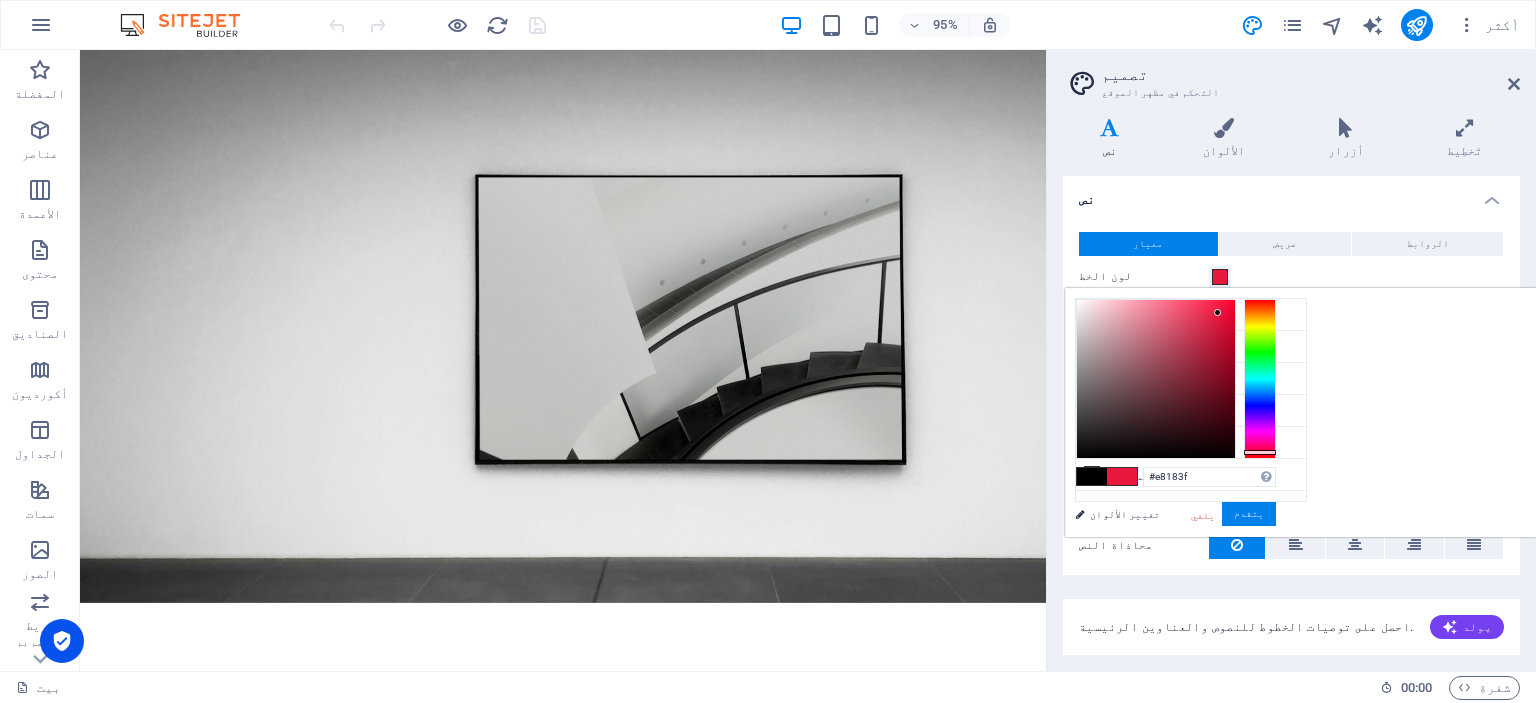 drag, startPoint x: 1456, startPoint y: 311, endPoint x: 1468, endPoint y: 312, distance: 12.0415945 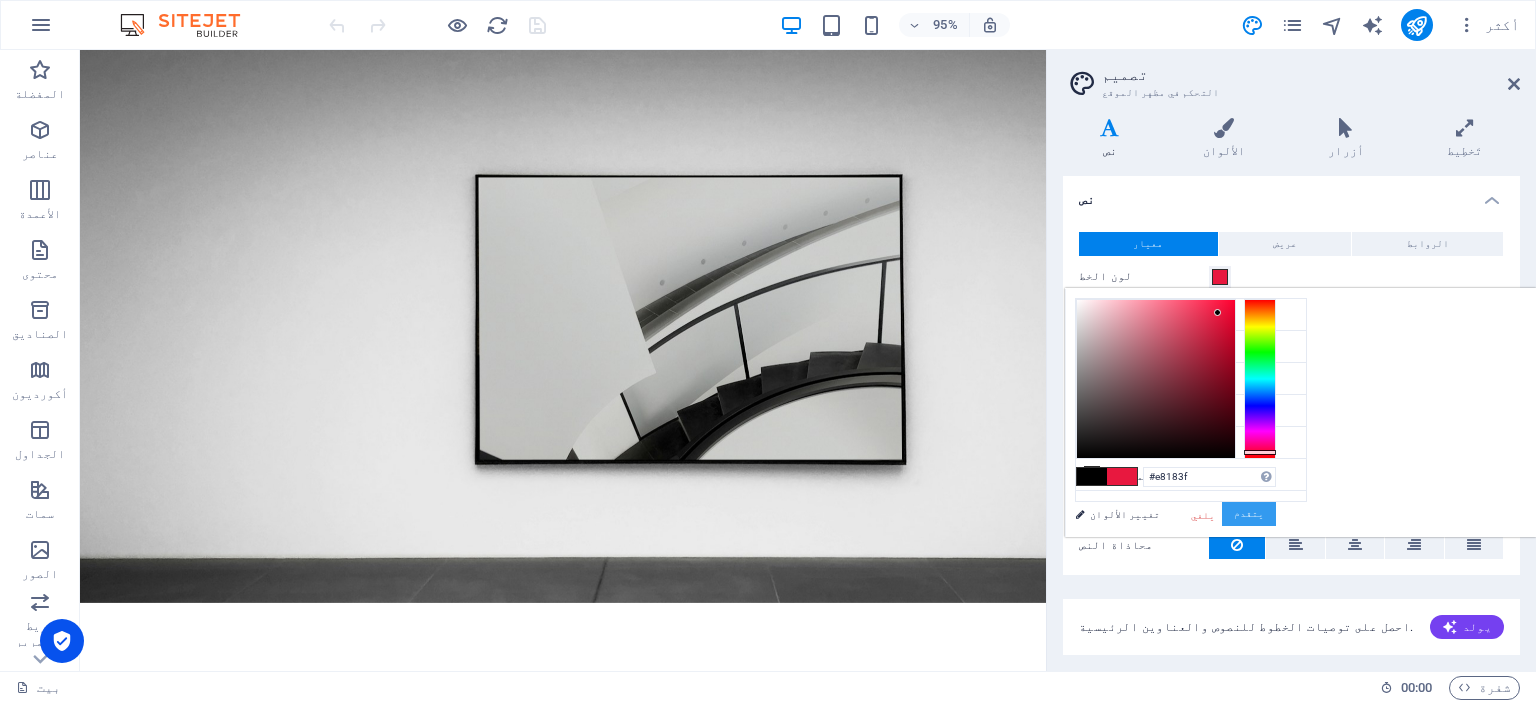click on "يتقدم" at bounding box center (1249, 513) 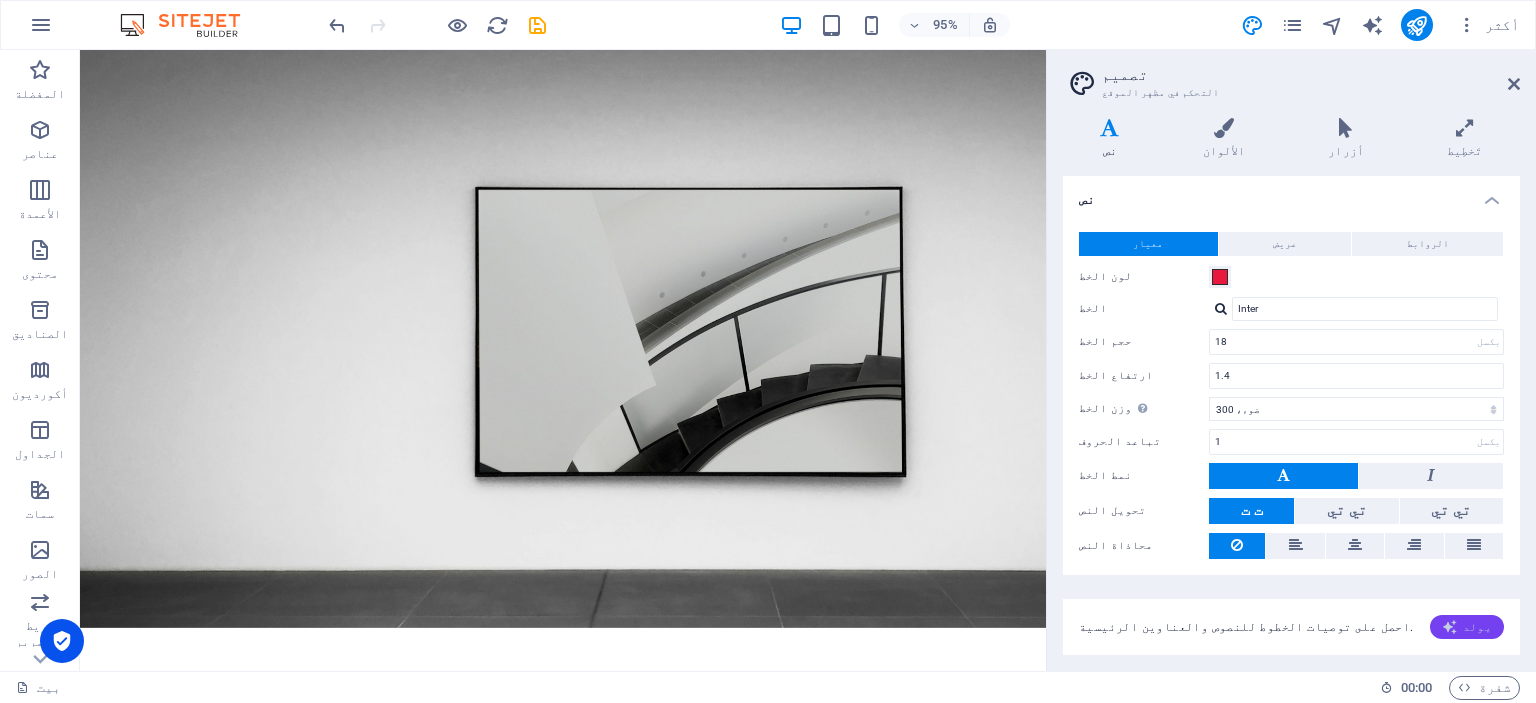click at bounding box center (1450, 627) 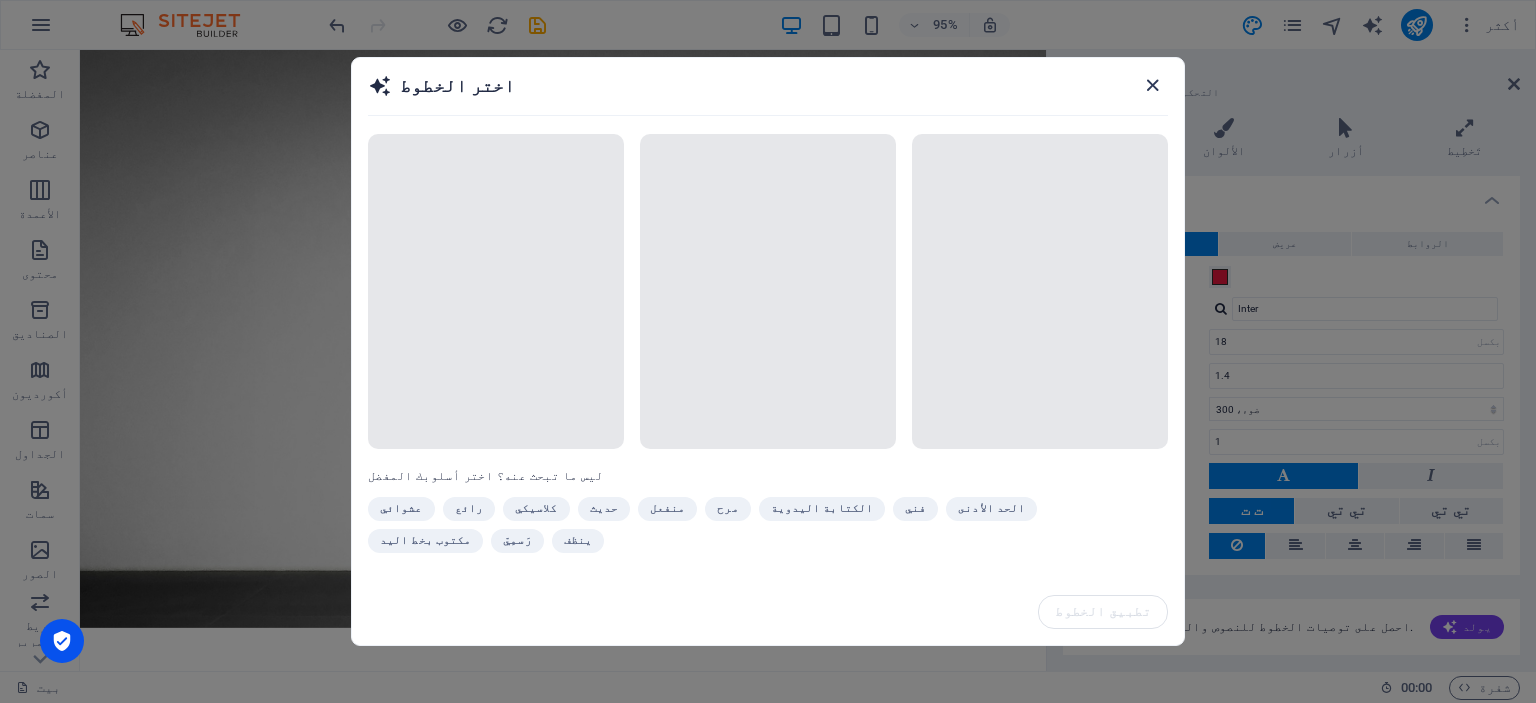 drag, startPoint x: 1149, startPoint y: 92, endPoint x: 735, endPoint y: 273, distance: 451.83737 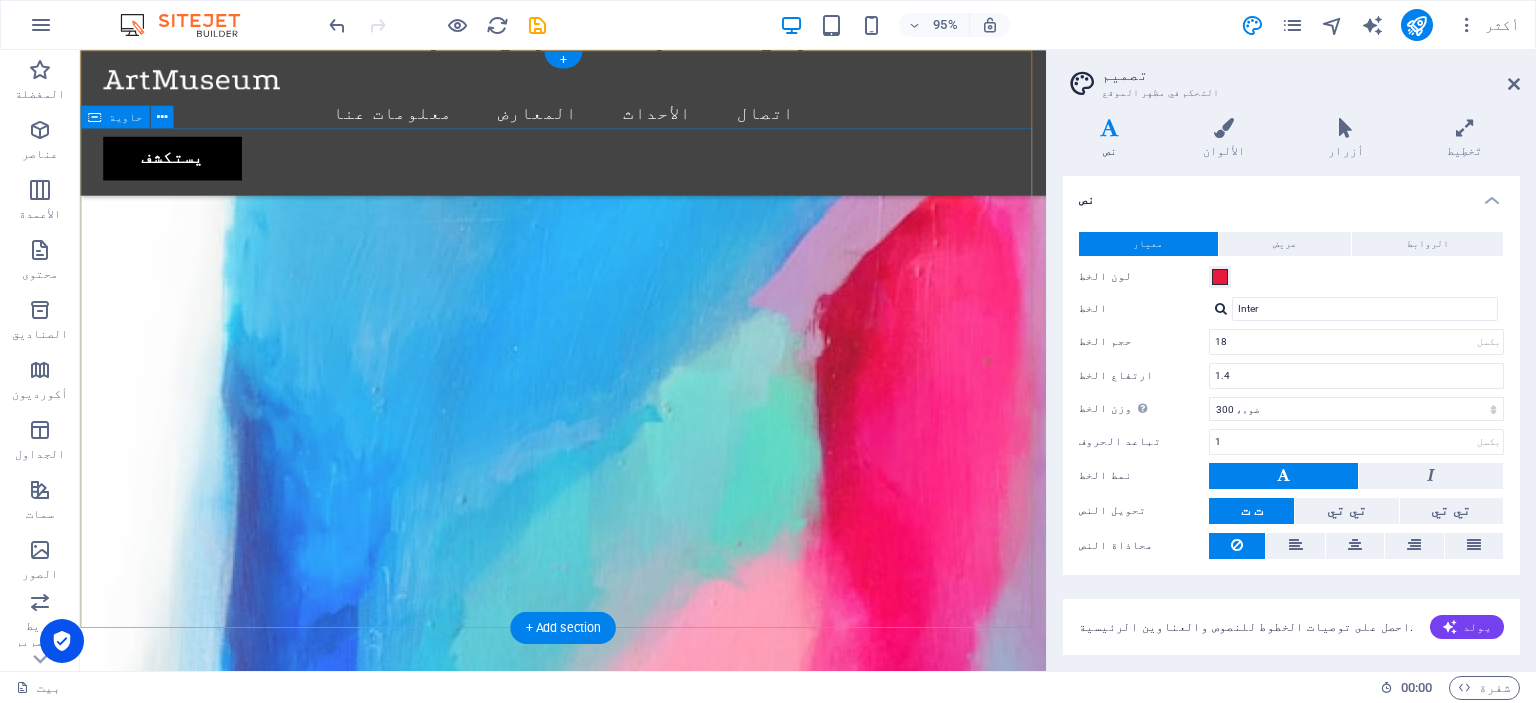 scroll, scrollTop: 0, scrollLeft: 0, axis: both 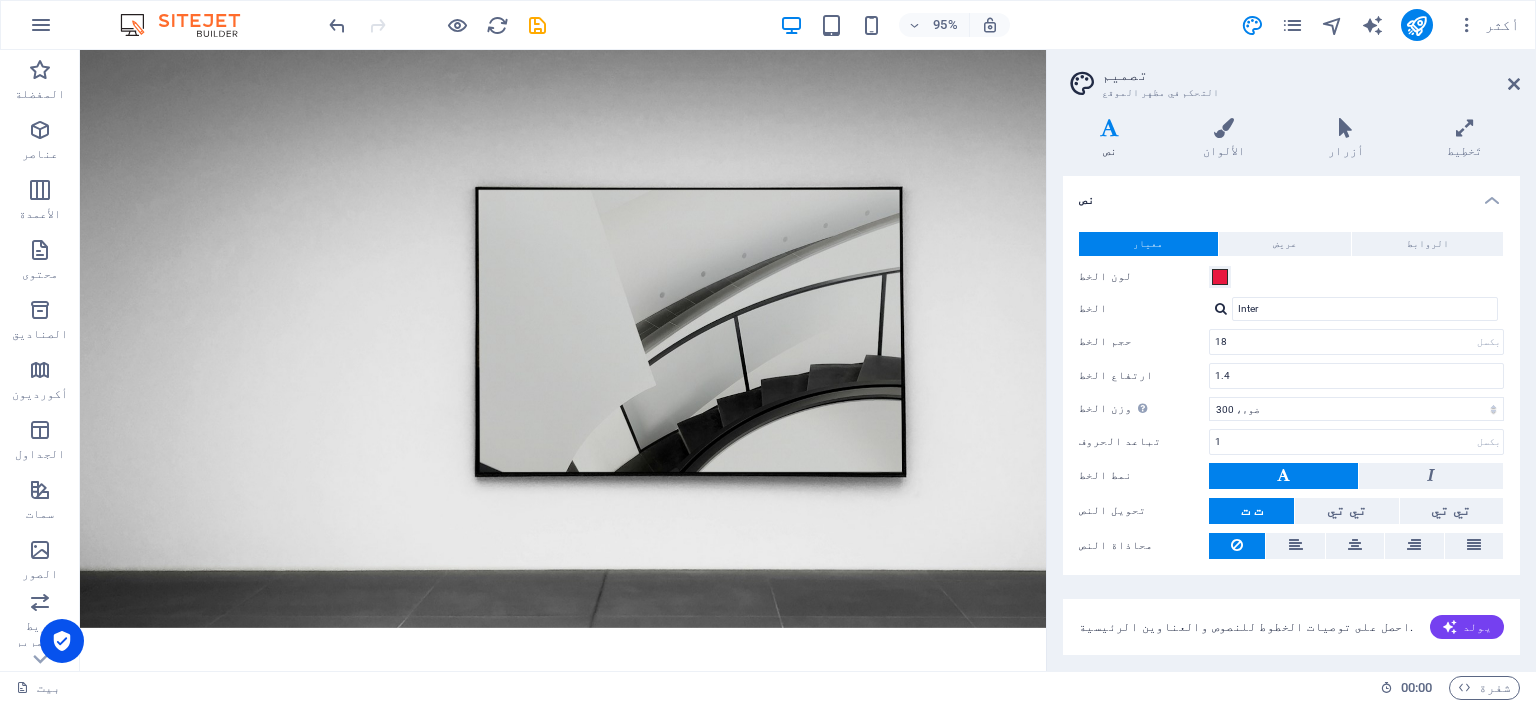 click at bounding box center [190, 25] 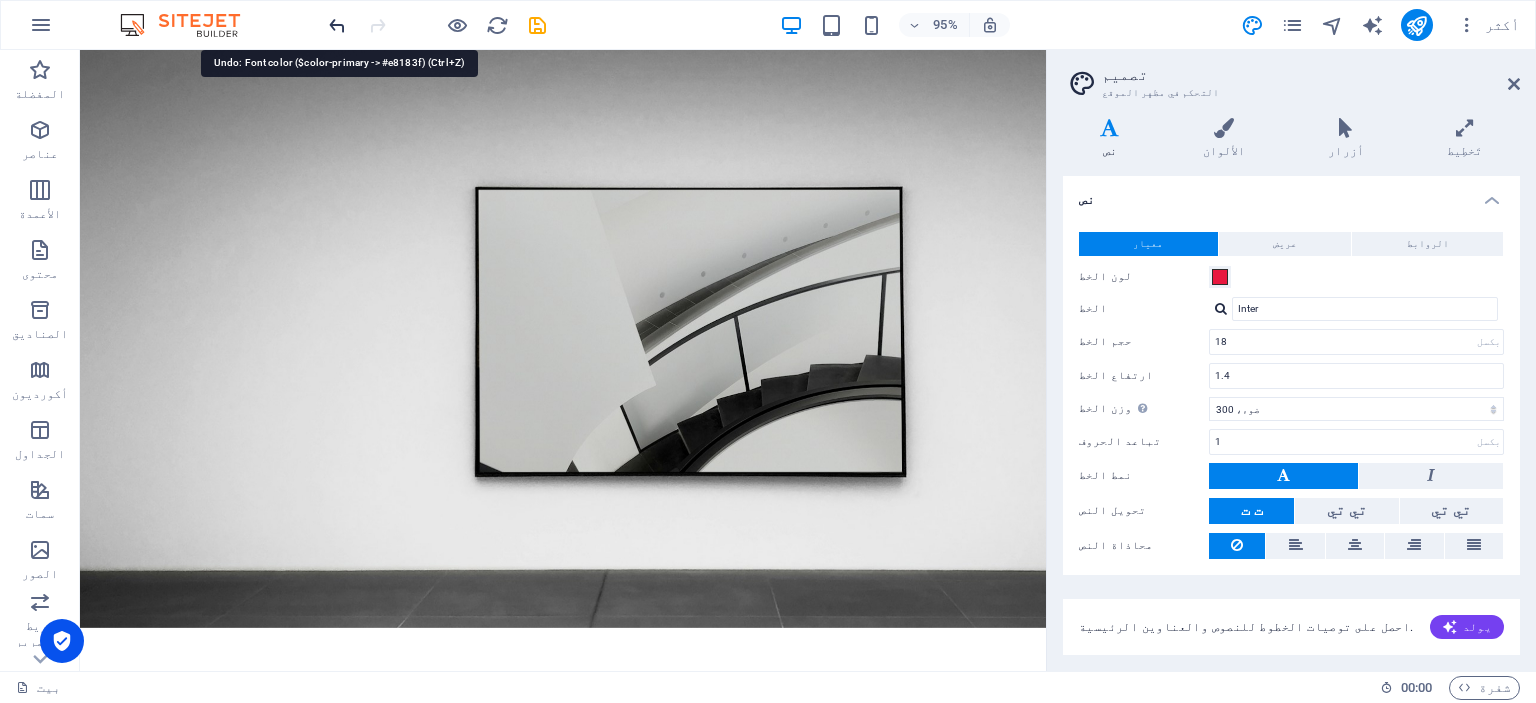 click at bounding box center [337, 25] 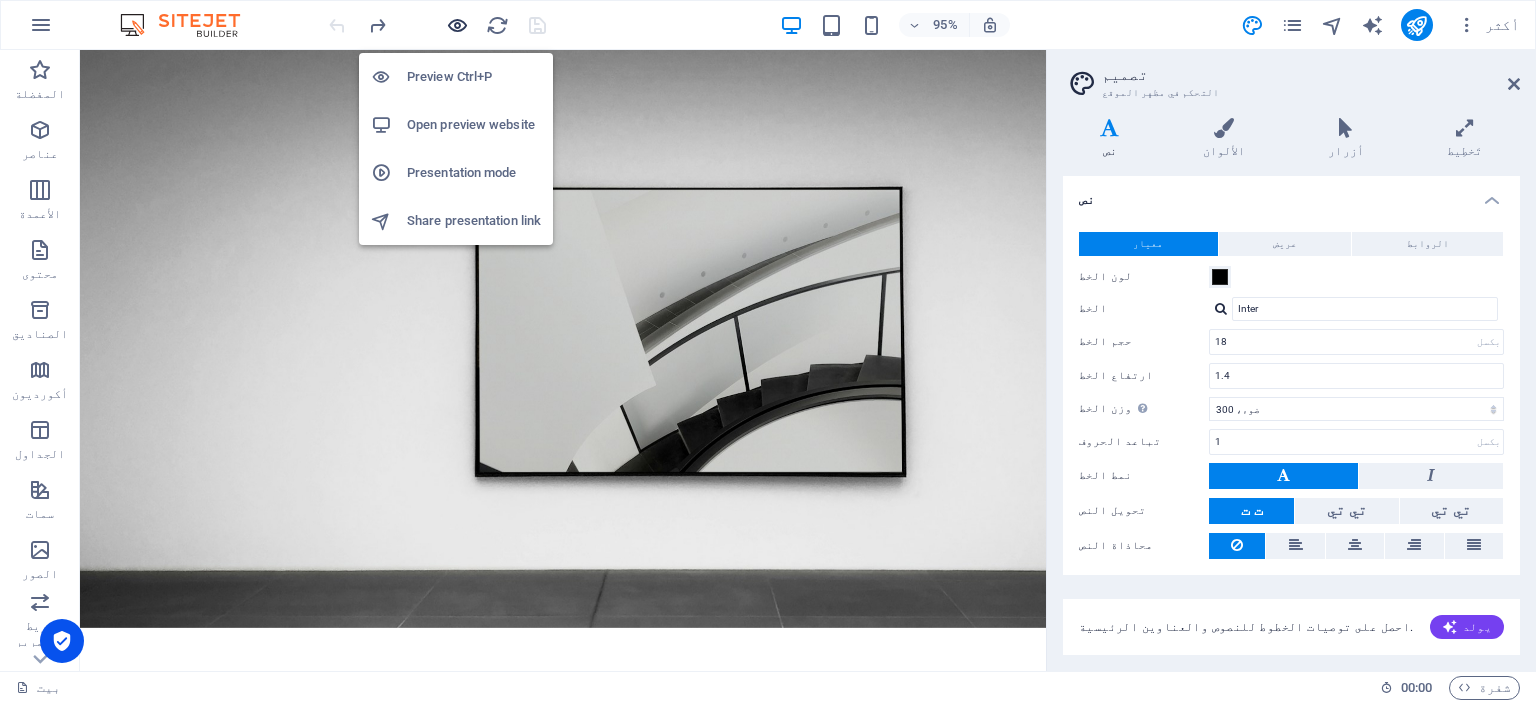 click at bounding box center (457, 25) 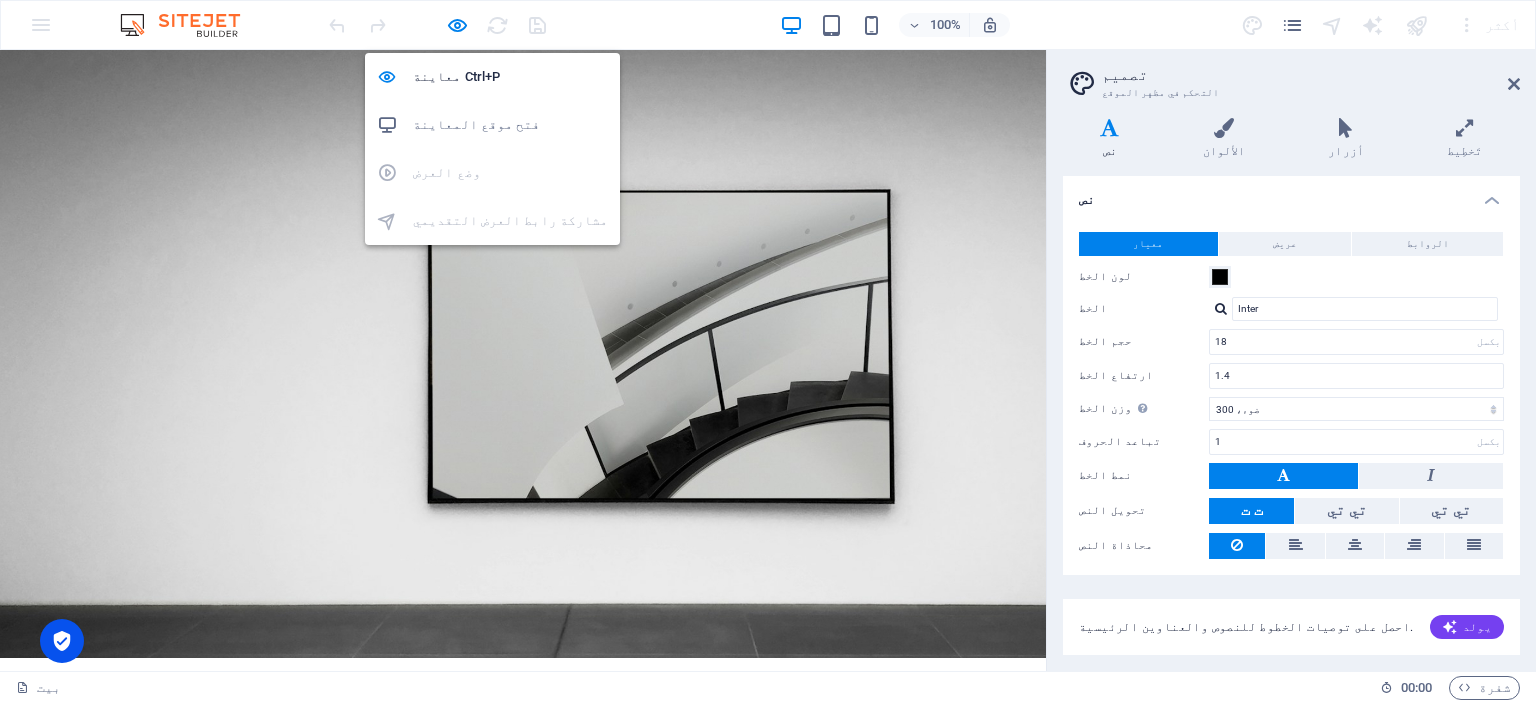 click on "فتح موقع المعاينة" at bounding box center (477, 124) 